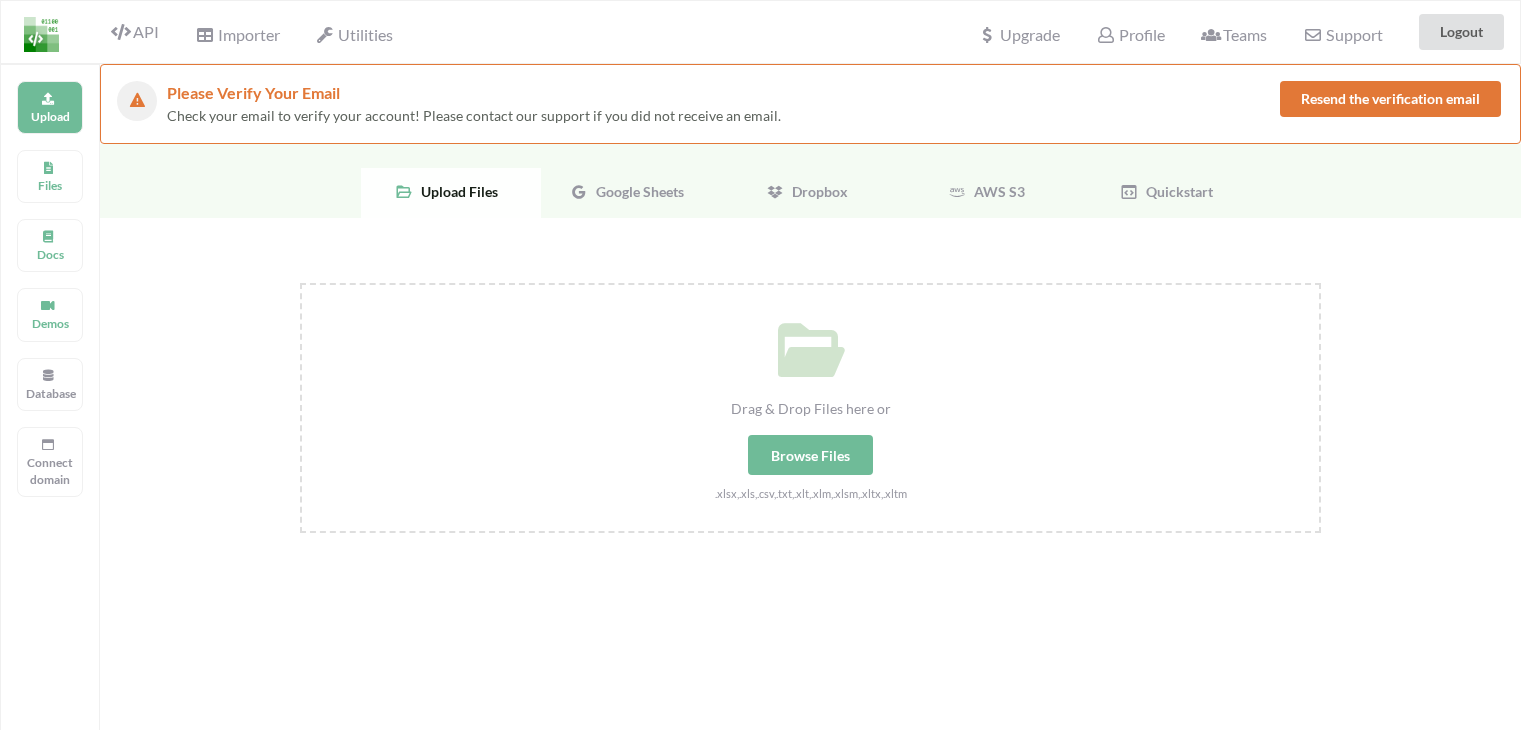 scroll, scrollTop: 0, scrollLeft: 0, axis: both 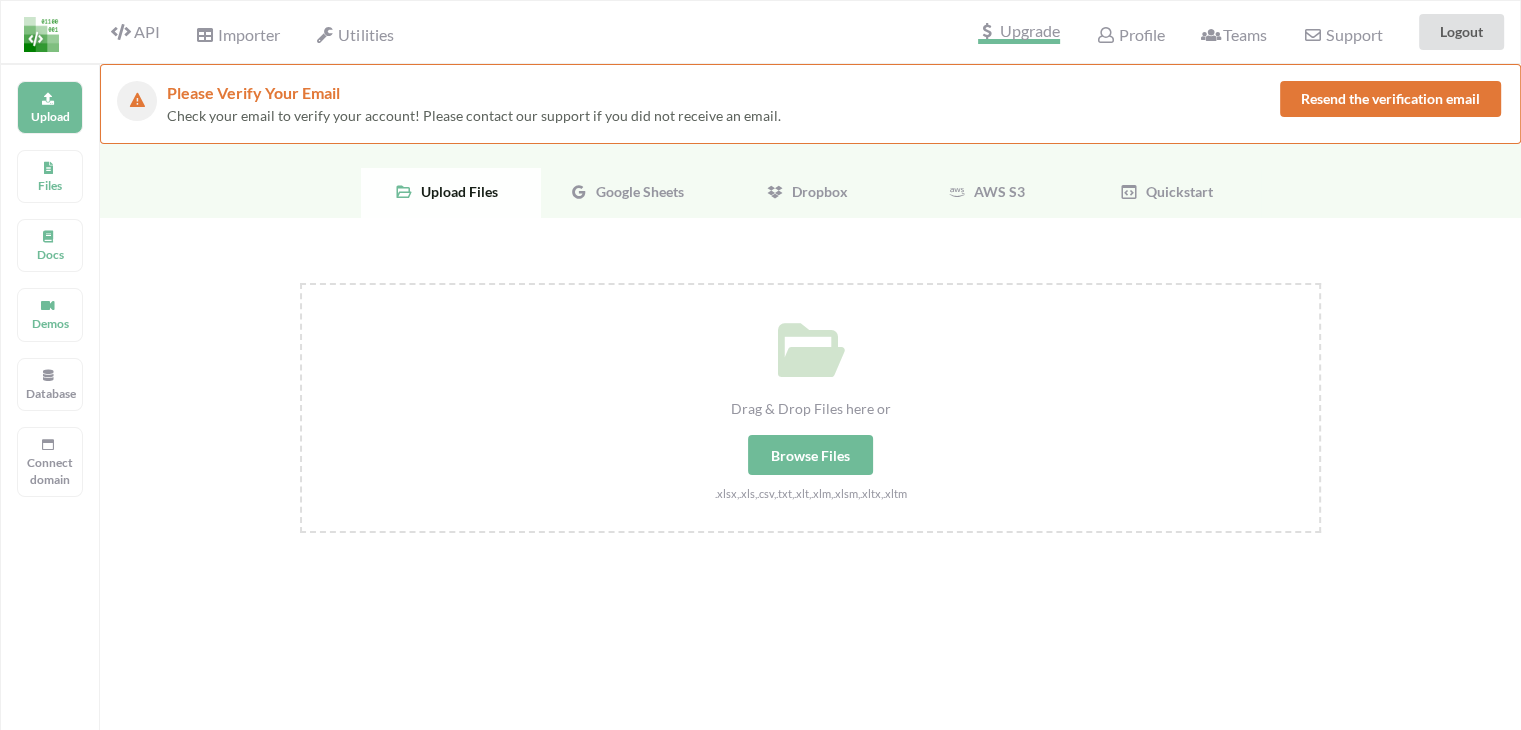 click on "Upgrade" at bounding box center [1019, 33] 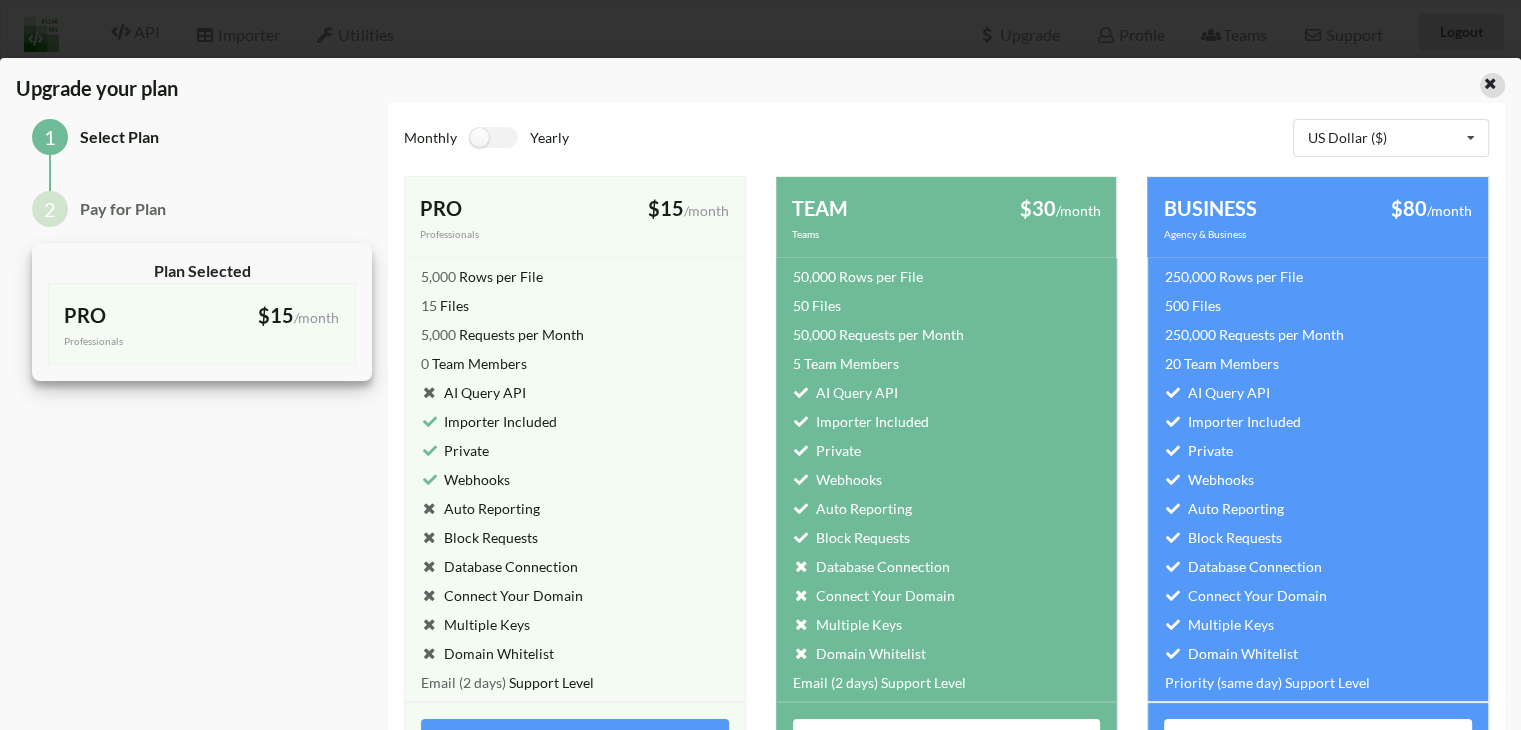 click at bounding box center (1490, 81) 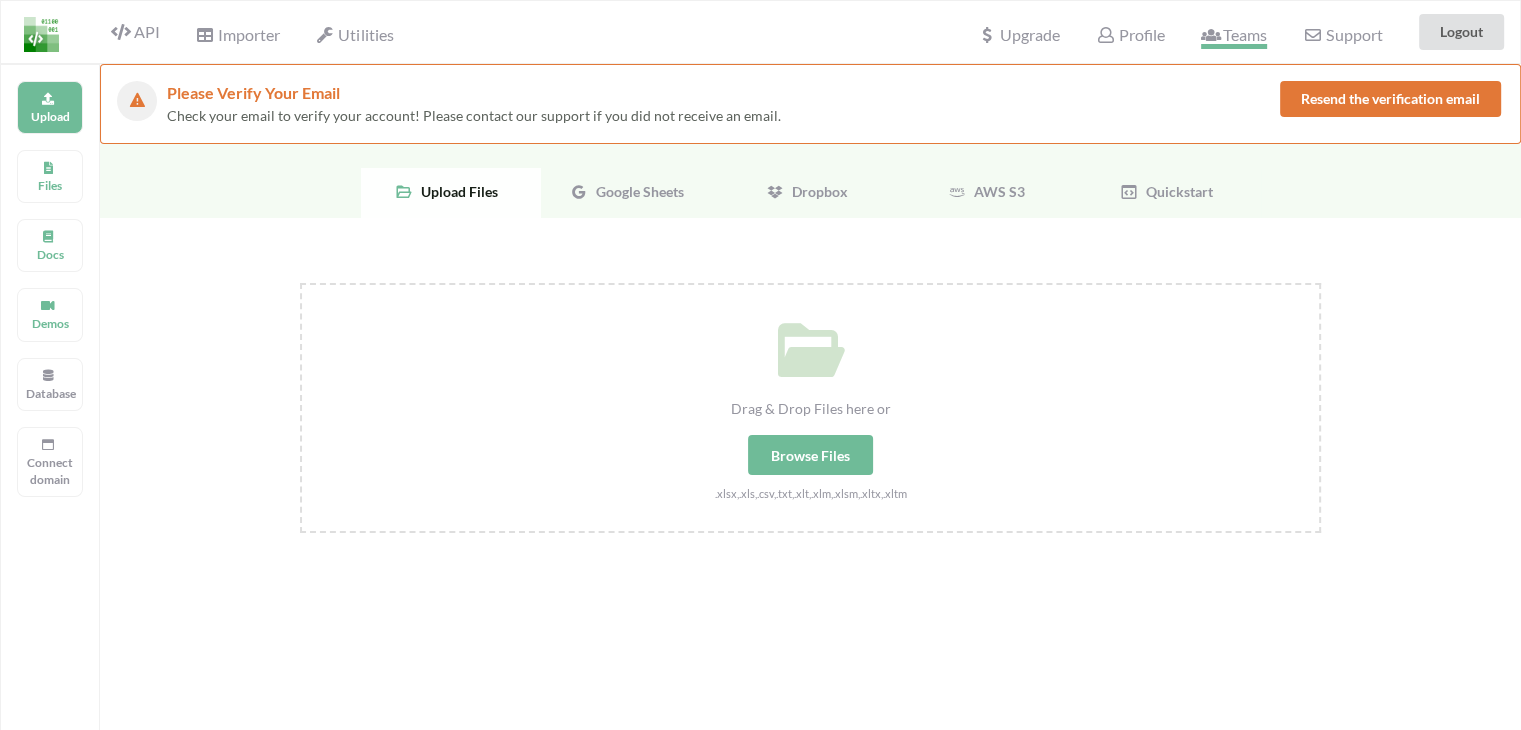 click on "Teams" at bounding box center (1130, 34) 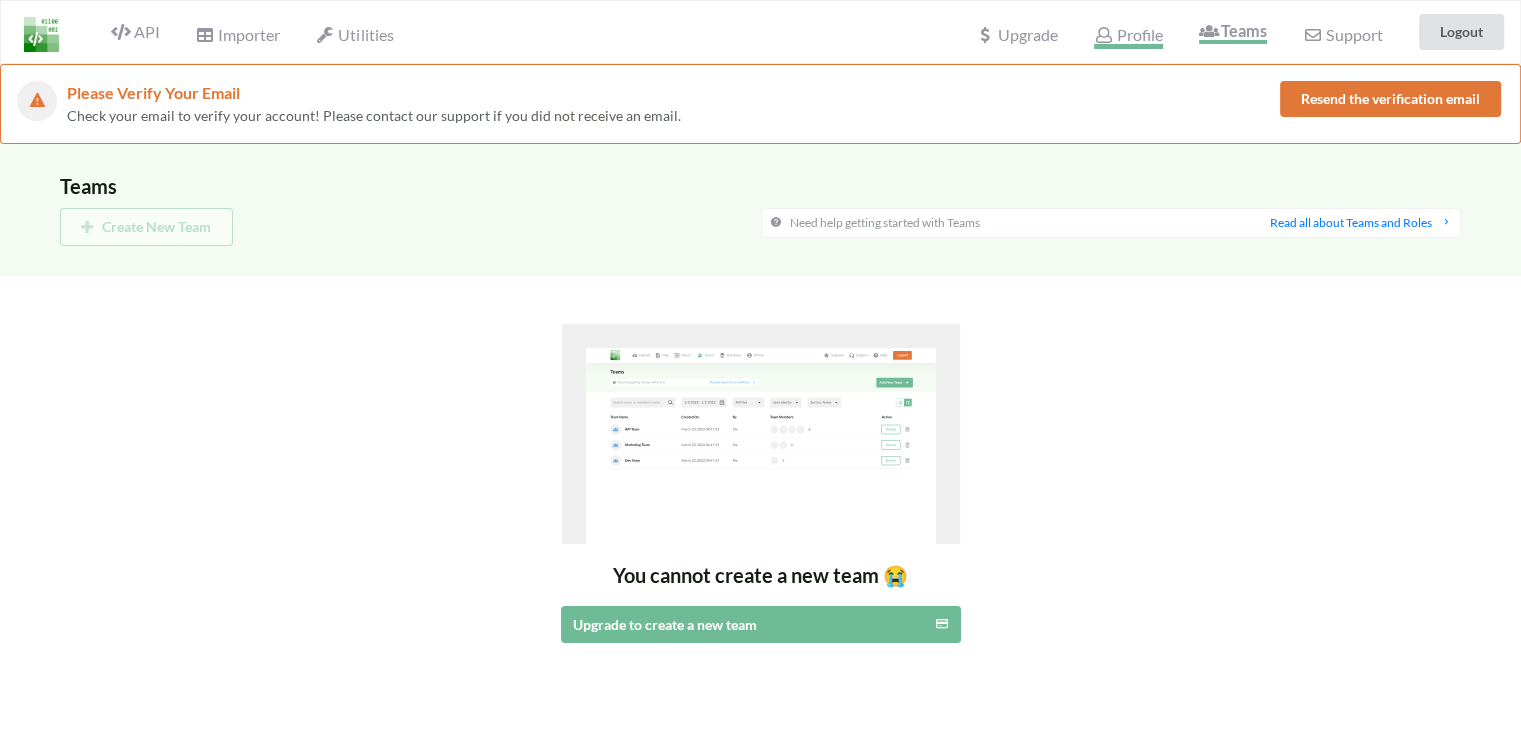 click on "Profile" at bounding box center (1128, 37) 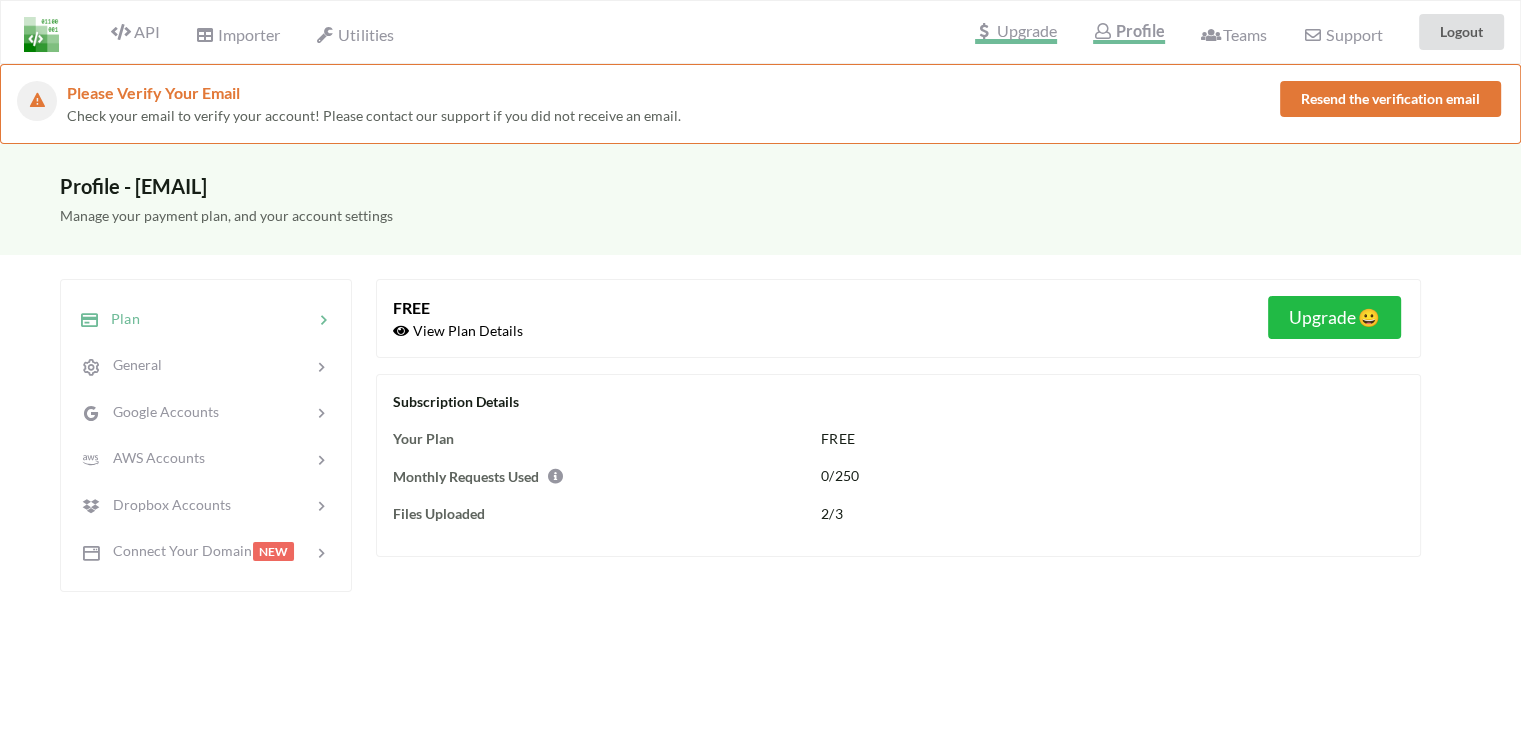 click on "Upgrade" at bounding box center [1016, 33] 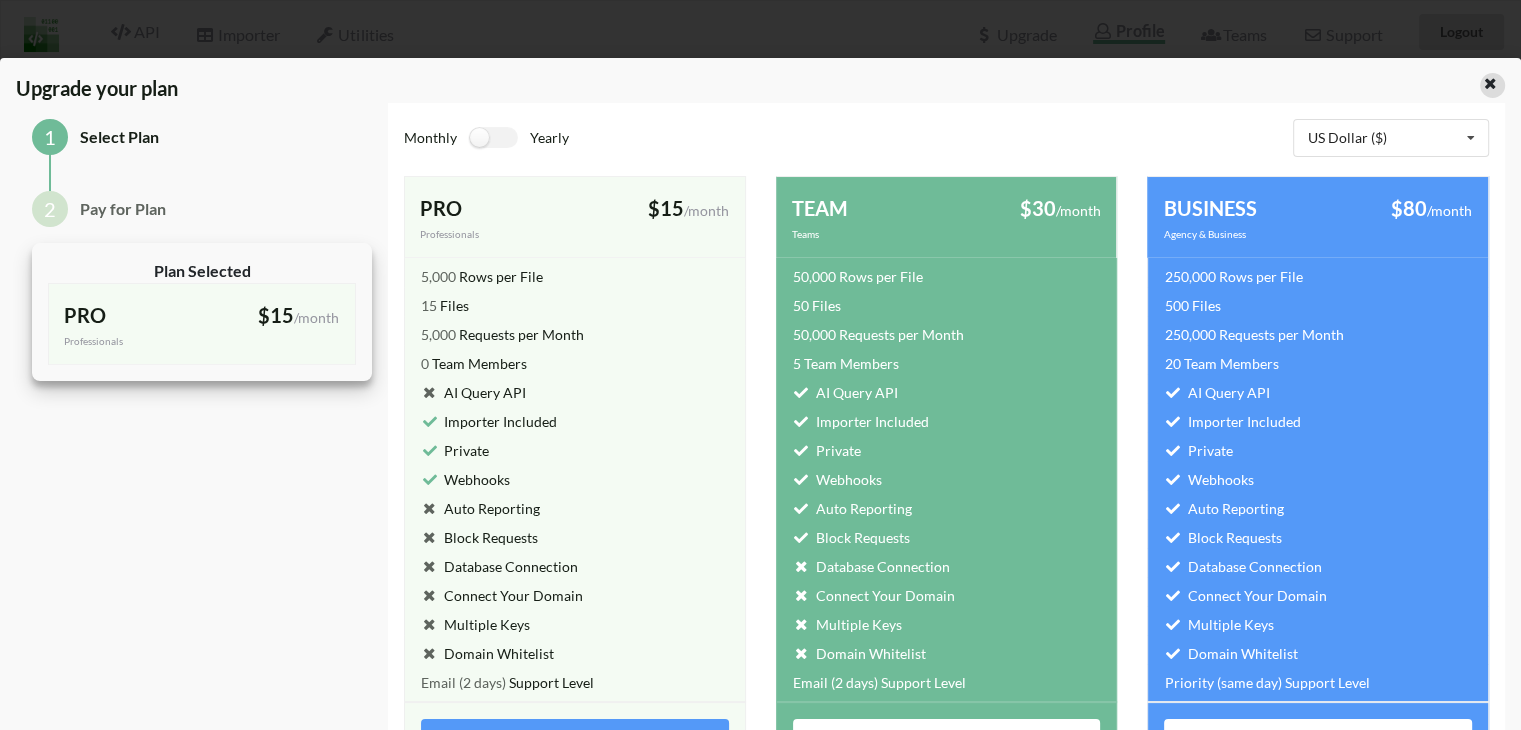 click at bounding box center [1490, 81] 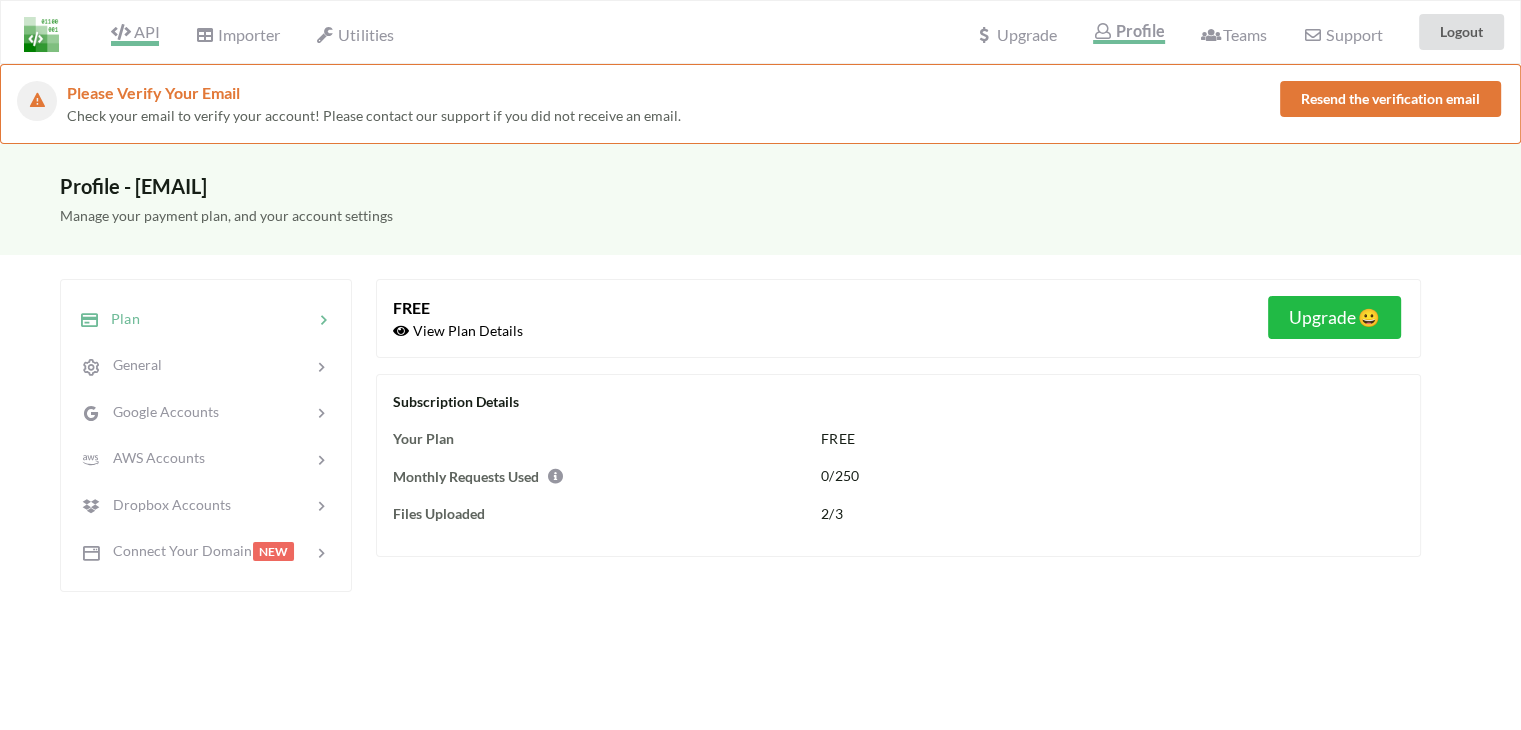 click on "API" at bounding box center (135, 34) 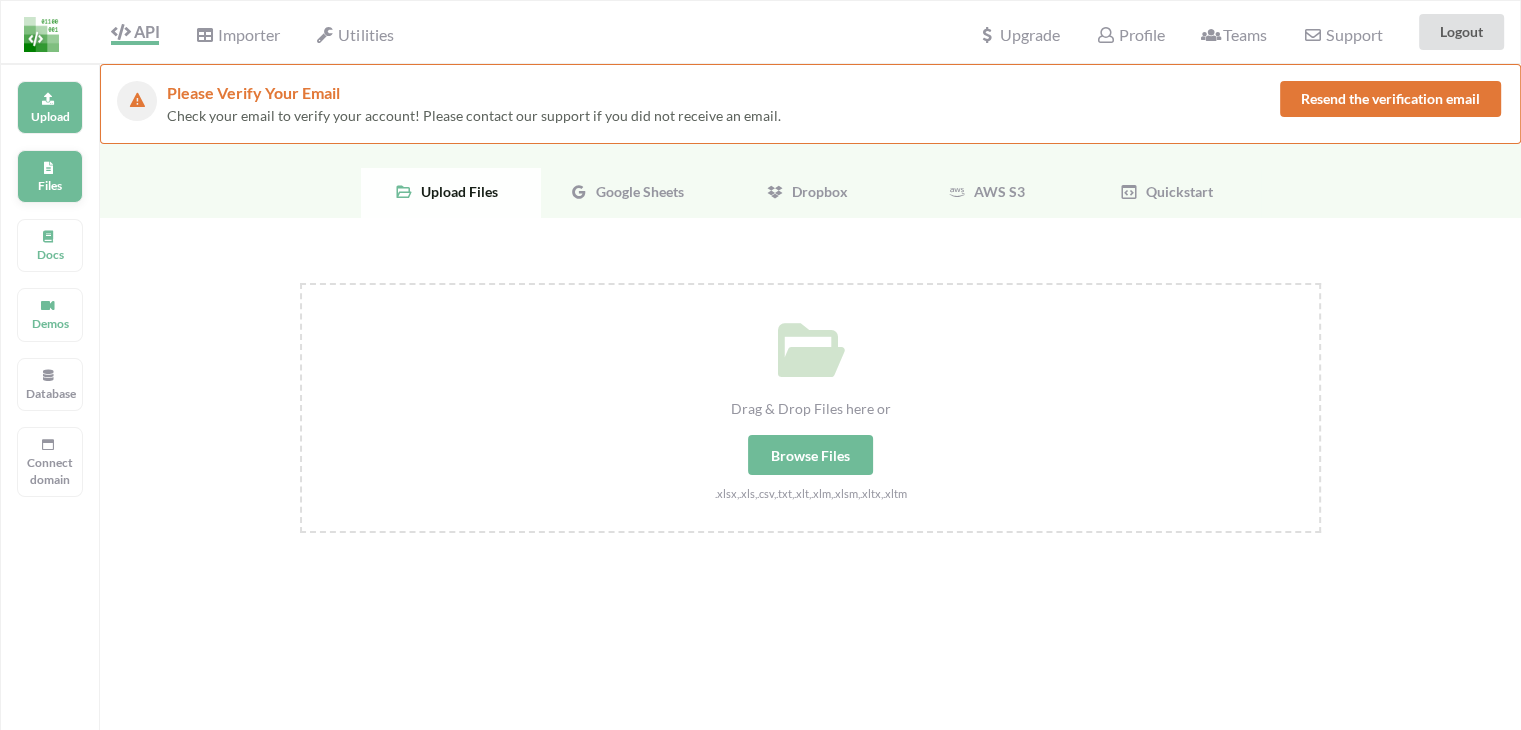 click on "Files" at bounding box center [50, 107] 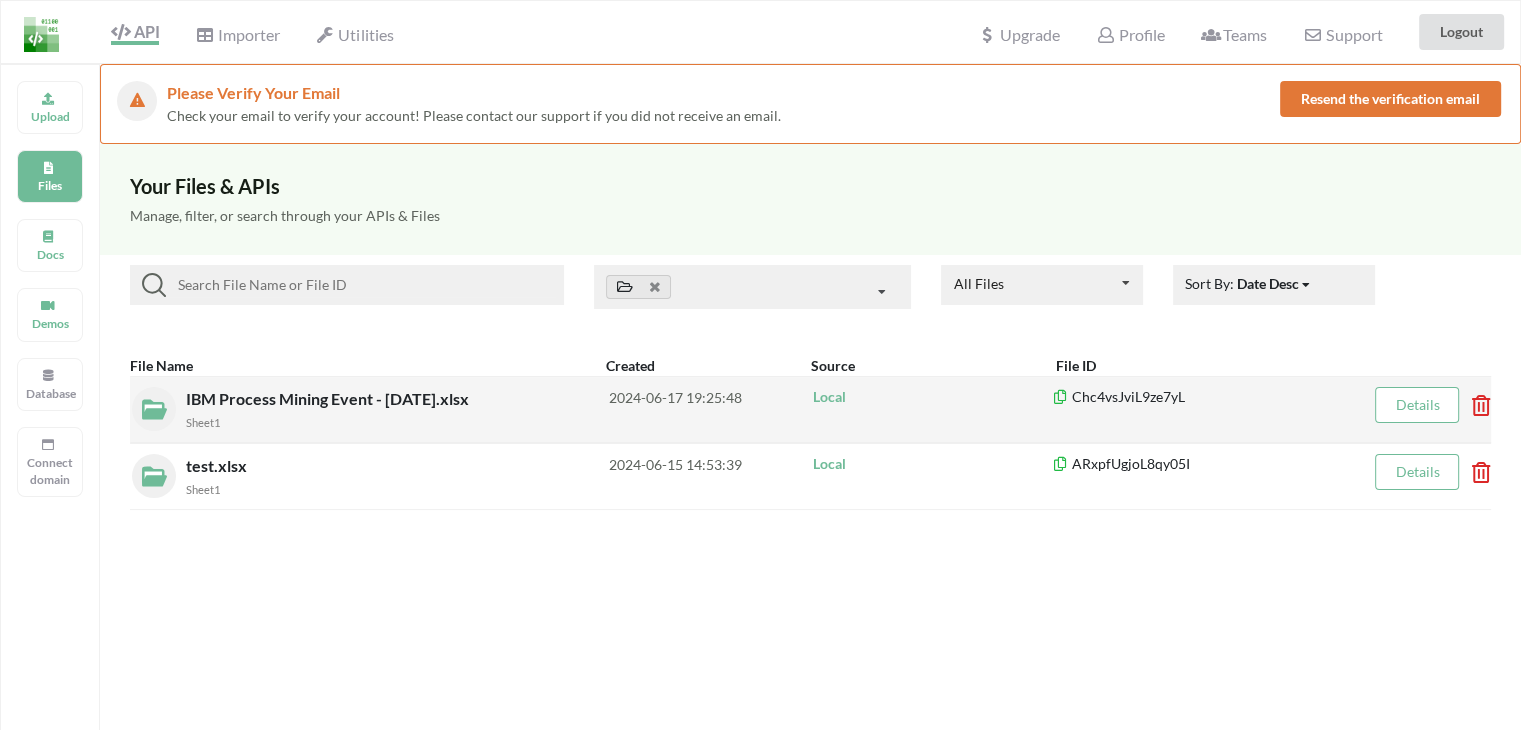 click on "Details" at bounding box center (1417, 404) 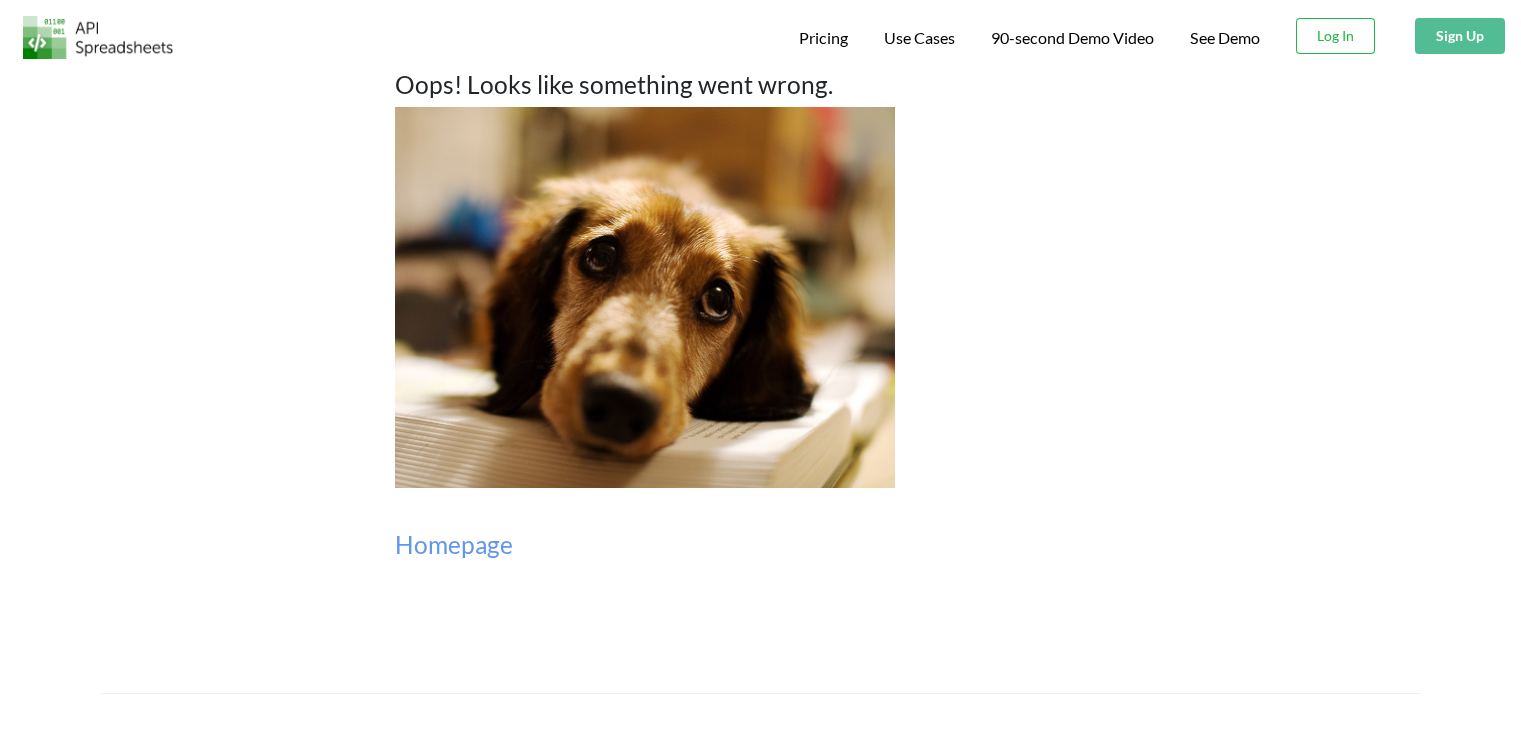 scroll, scrollTop: 0, scrollLeft: 0, axis: both 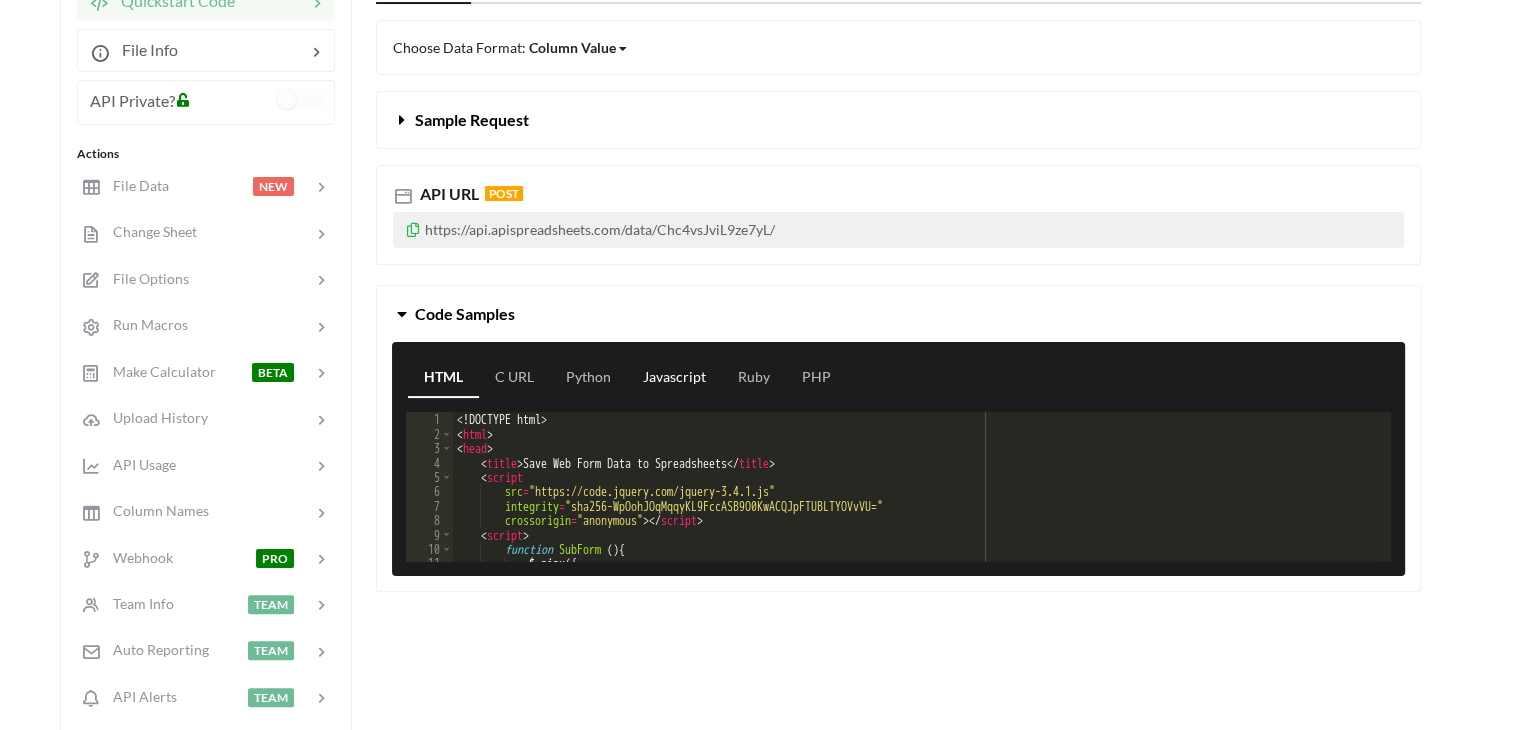 click on "Javascript" at bounding box center (674, 378) 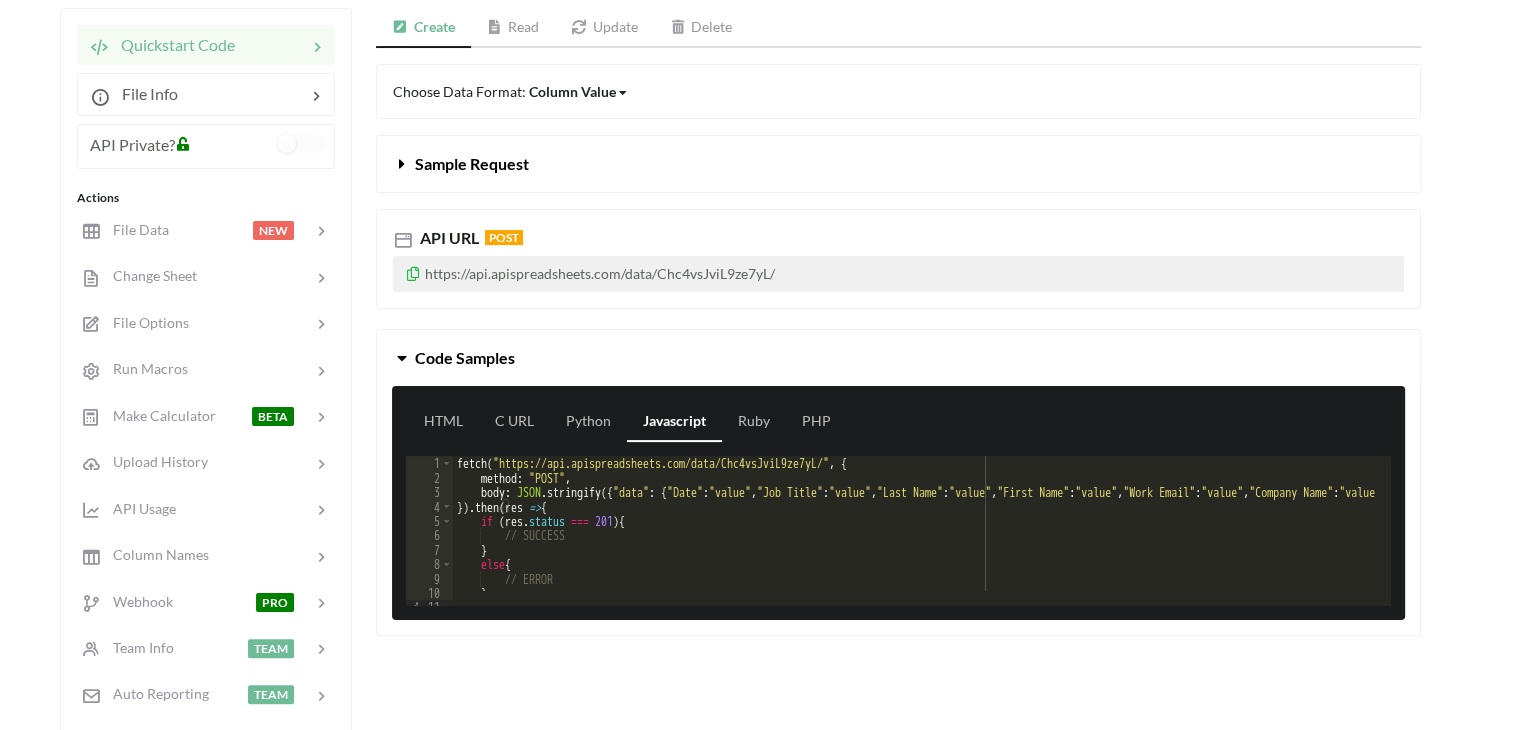 scroll, scrollTop: 314, scrollLeft: 0, axis: vertical 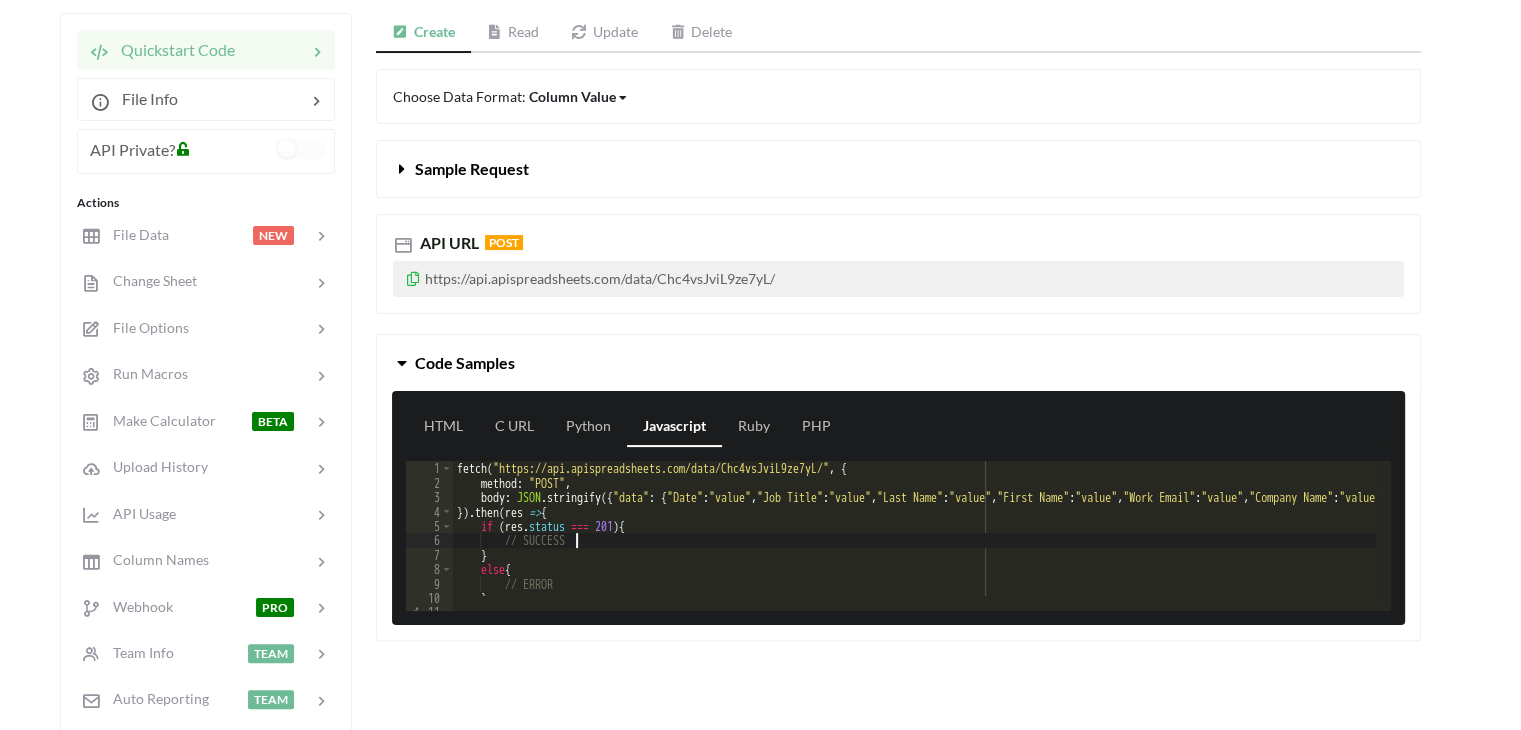 click on "fetch ( "https://api.apispreadsheets.com/data/Chc4vsJviL9ze7yL/" ,   {      method :   "POST" ,      body :   JSON . stringify ({ "data" :   { "Date" : "value" , "Job Title" : "value" , "Last Name" : "value" , "First Name" : "value" , "Work Email" : "value" , "Company Name" : "value" , "Phone Number" : "value" }}) , }) . then ( res   => {      if   ( res . status   ===   201 ) {           // SUCCESS      }      else {           // ERROR      } })" at bounding box center [1054, 543] 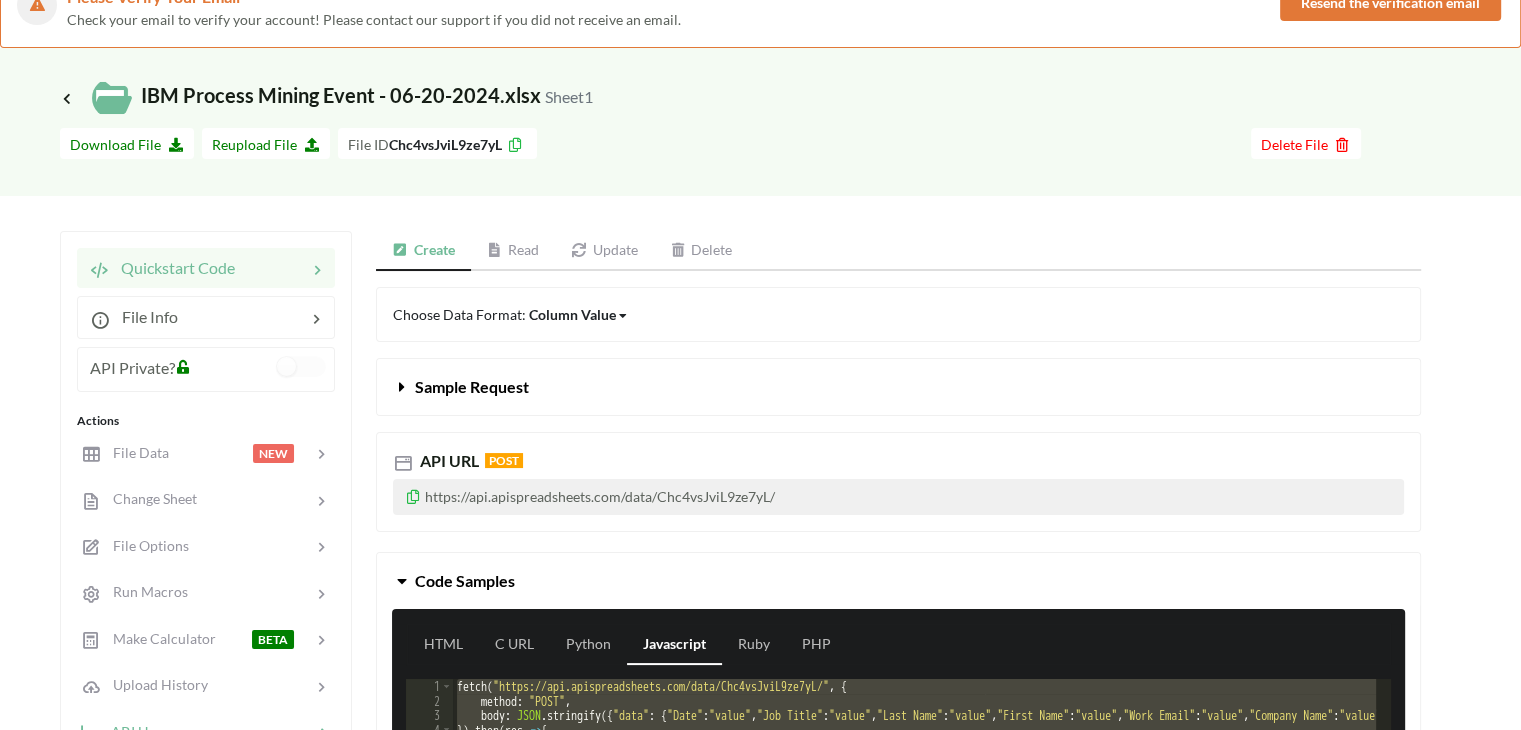 scroll, scrollTop: 0, scrollLeft: 0, axis: both 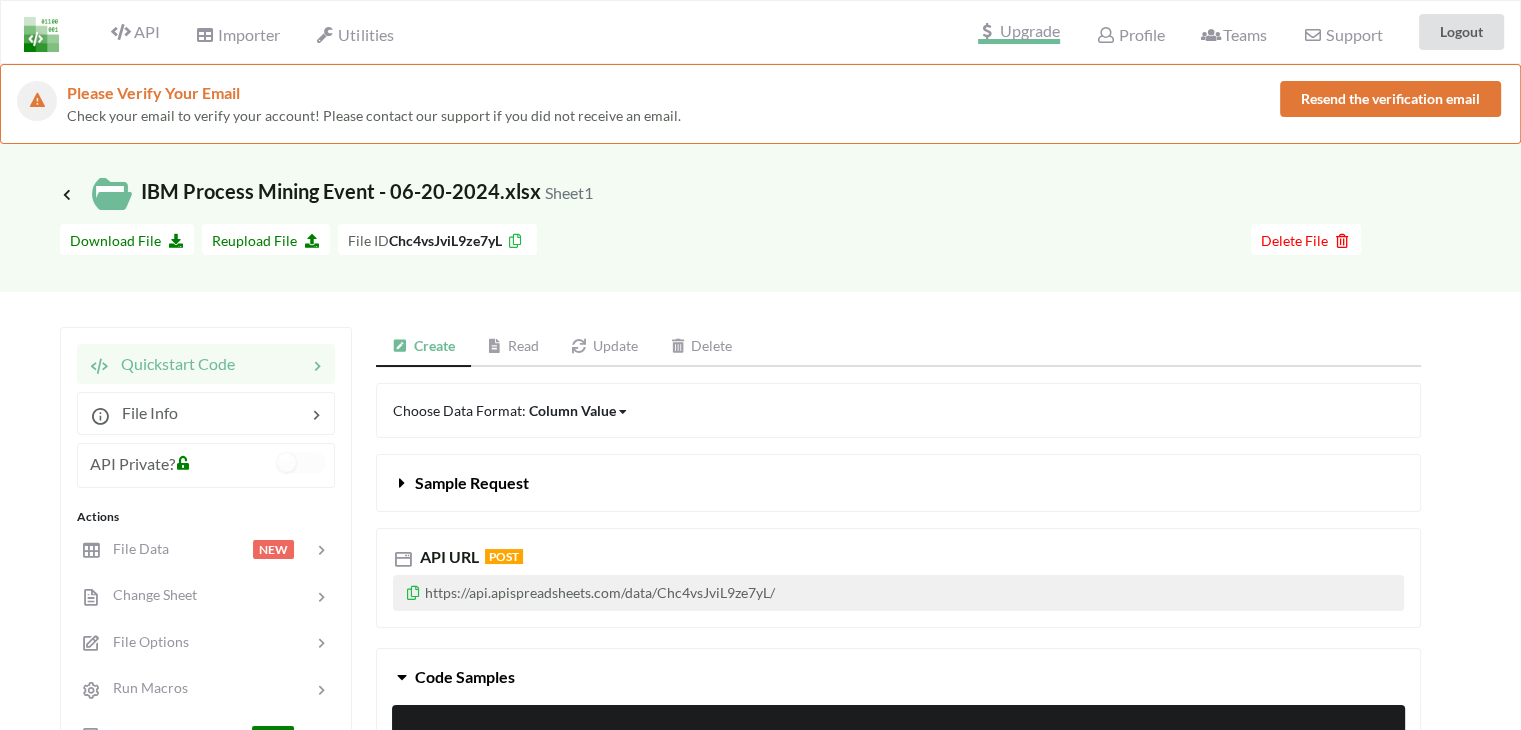 click on "Upgrade" at bounding box center [1019, 33] 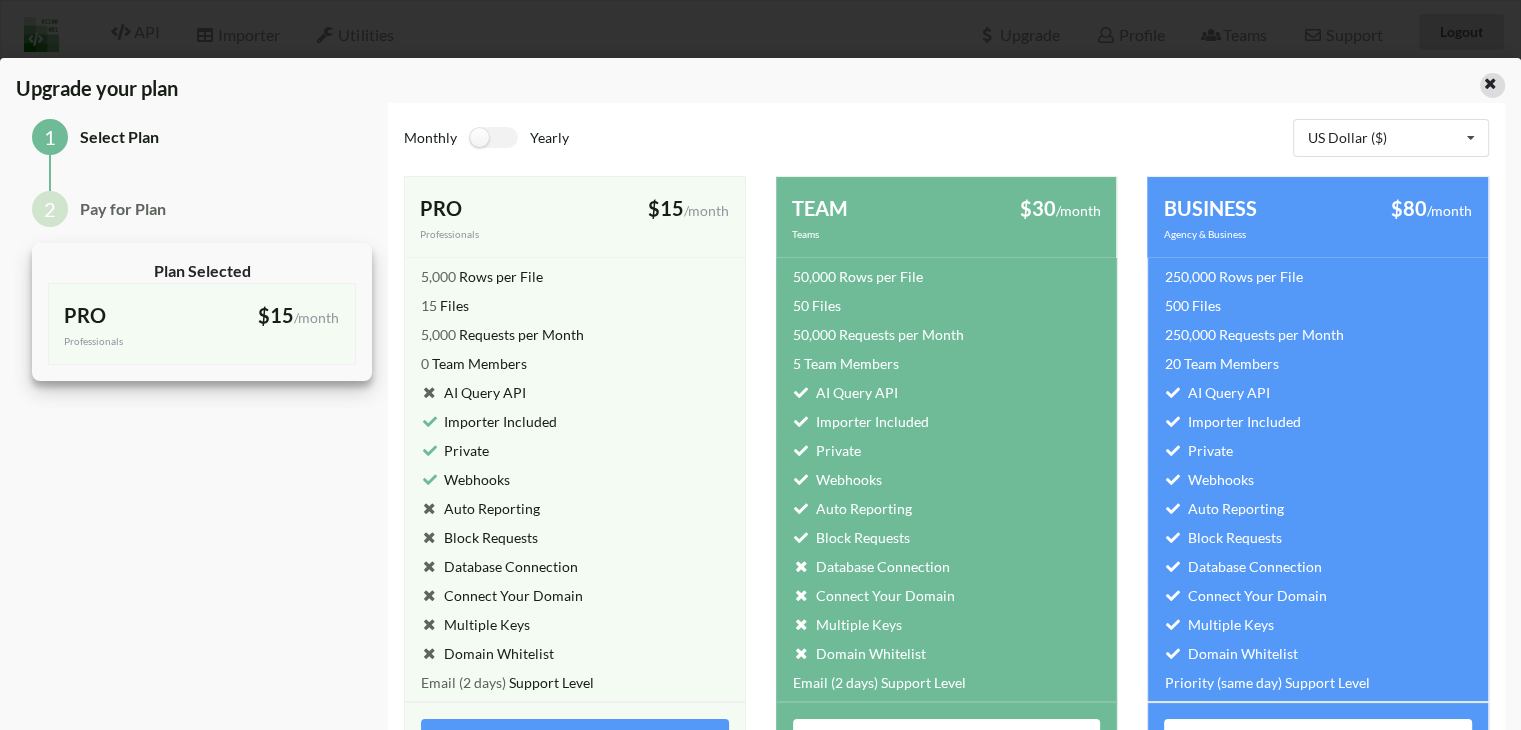 click at bounding box center (1490, 81) 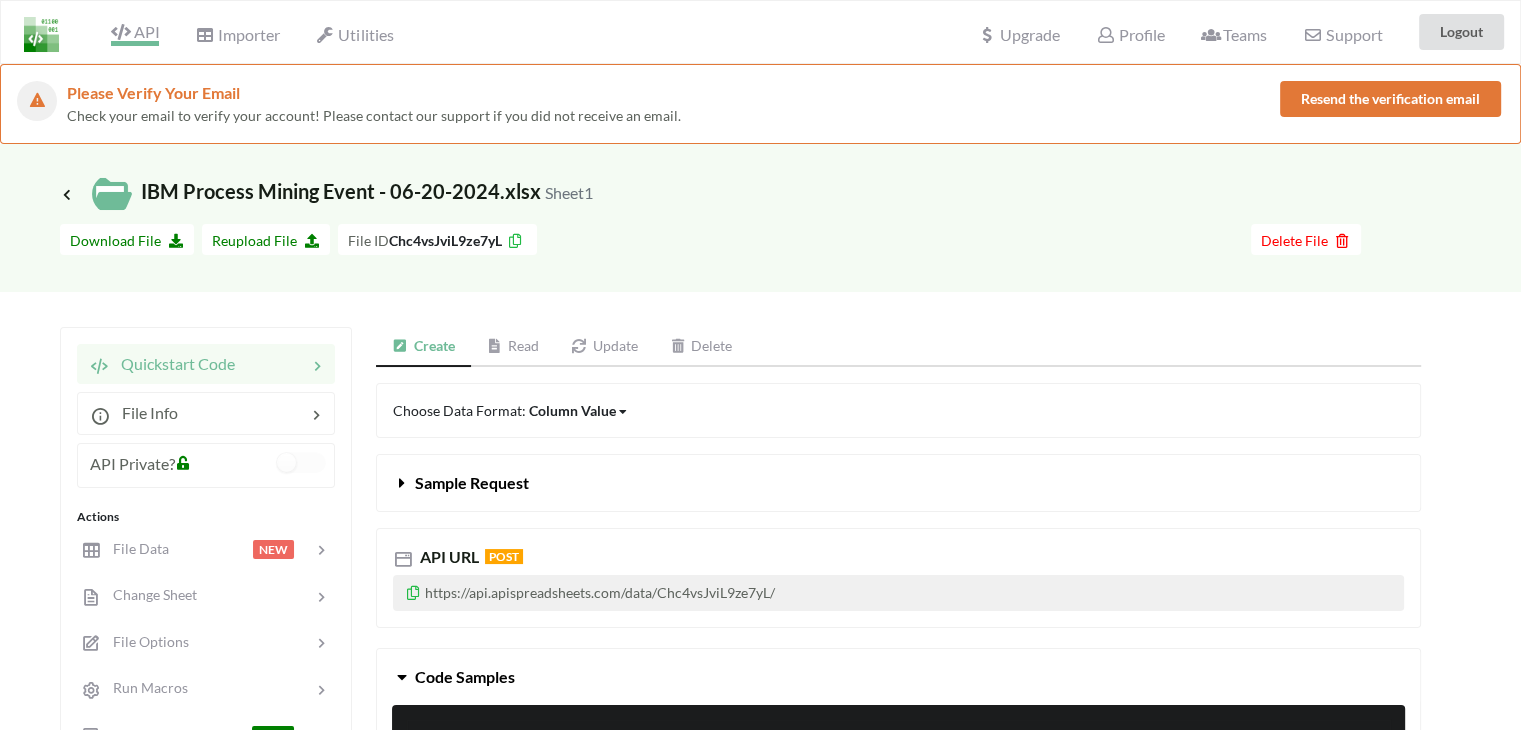 click on "API" at bounding box center (135, 34) 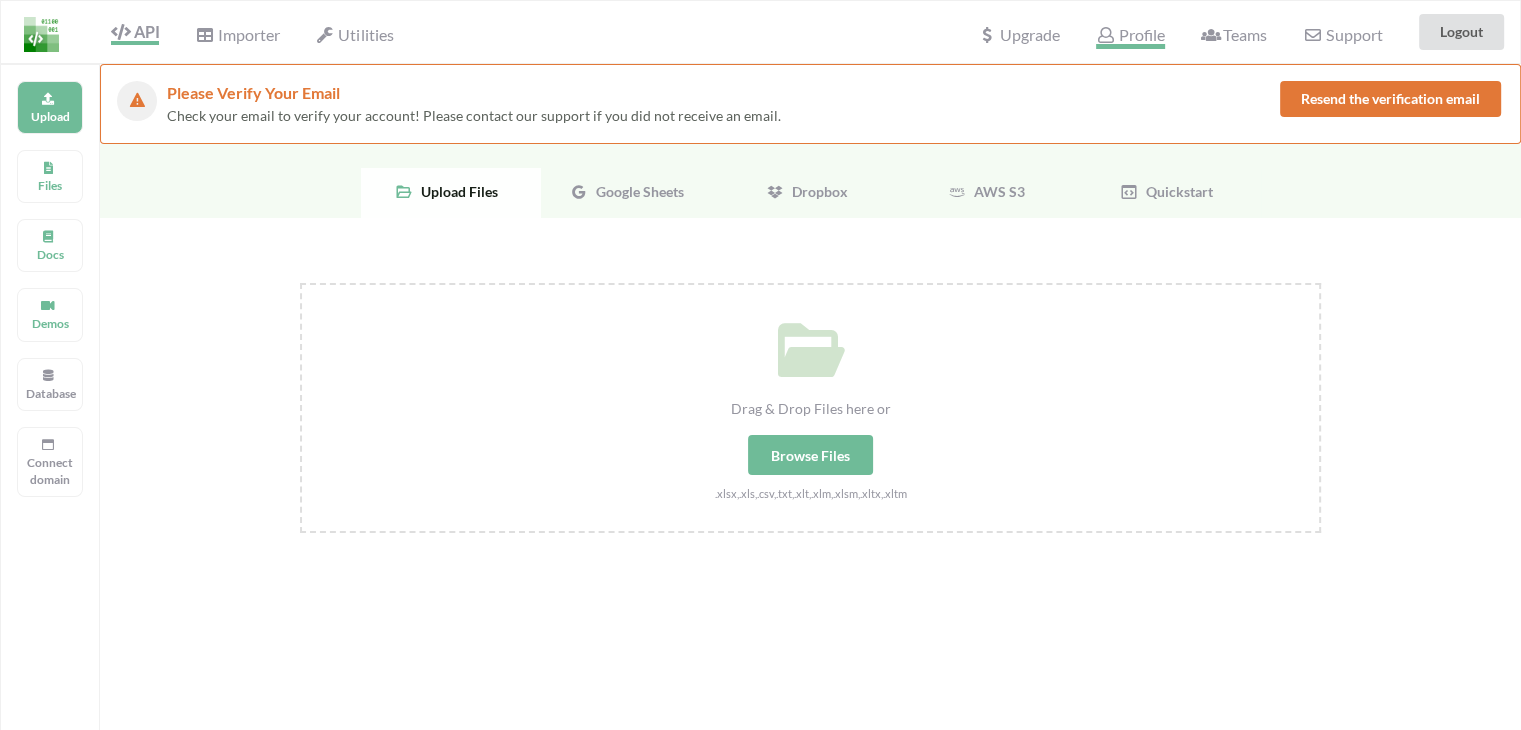 click on "Profile" at bounding box center (1130, 37) 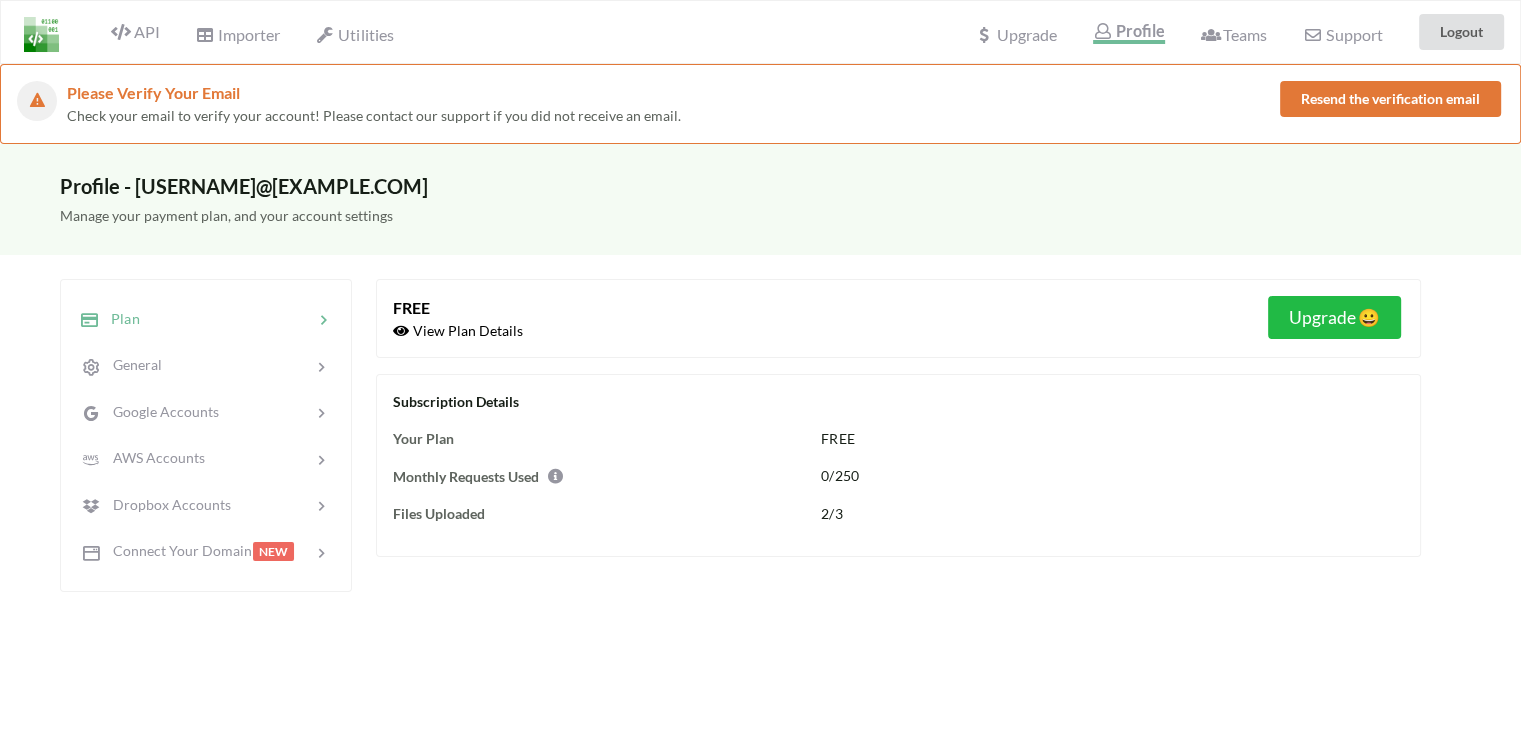 click at bounding box center [551, 472] 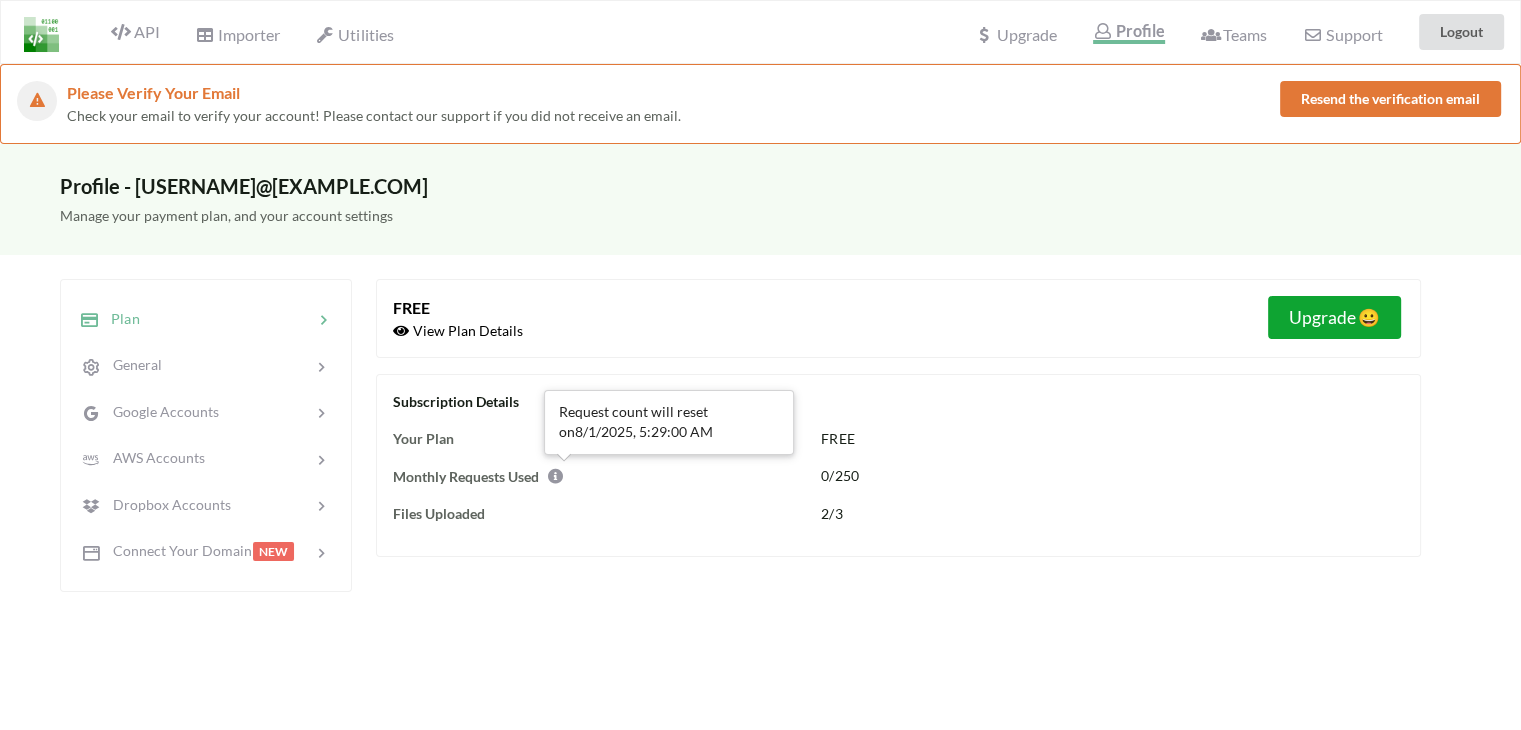 click on "Upgrade  😀" at bounding box center [1334, 317] 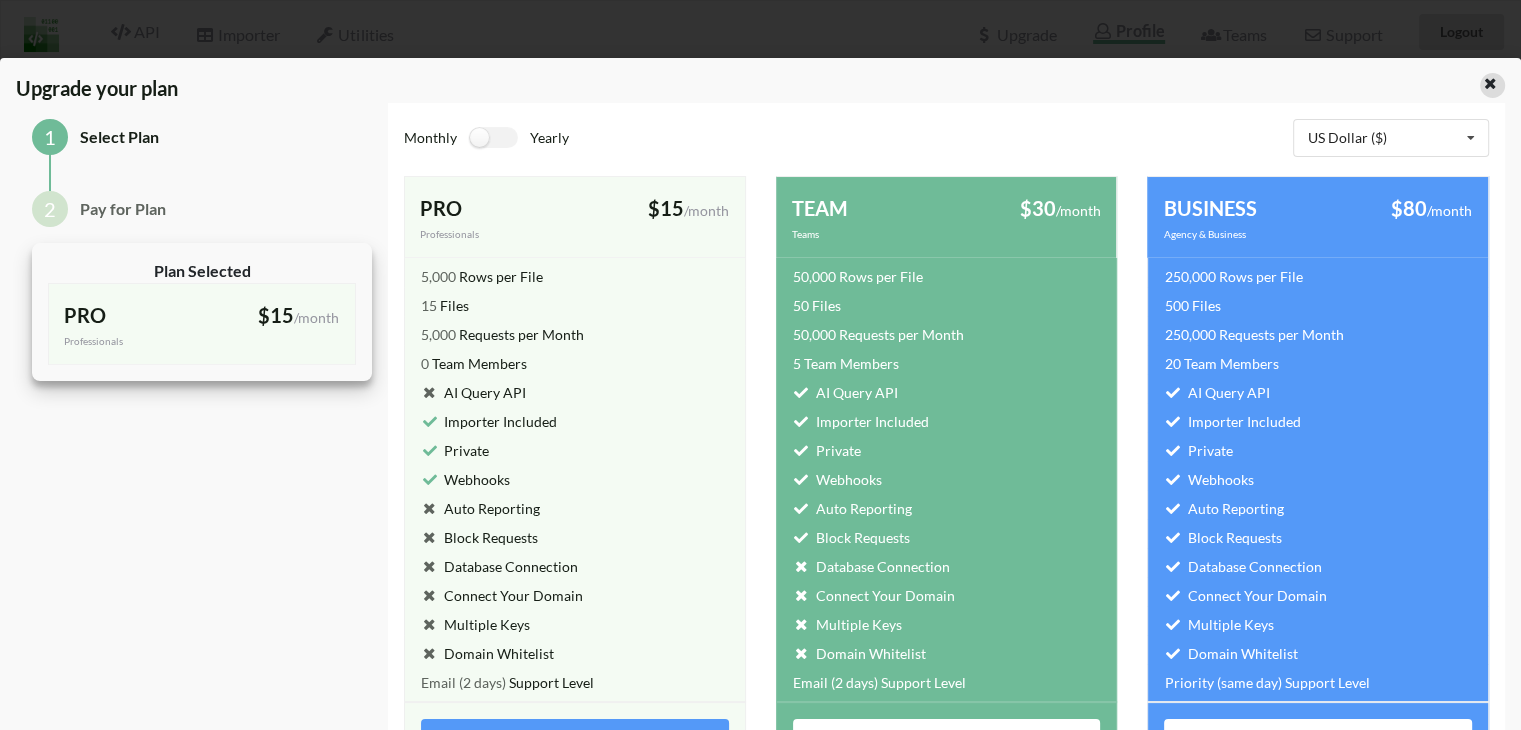 click at bounding box center [1490, 81] 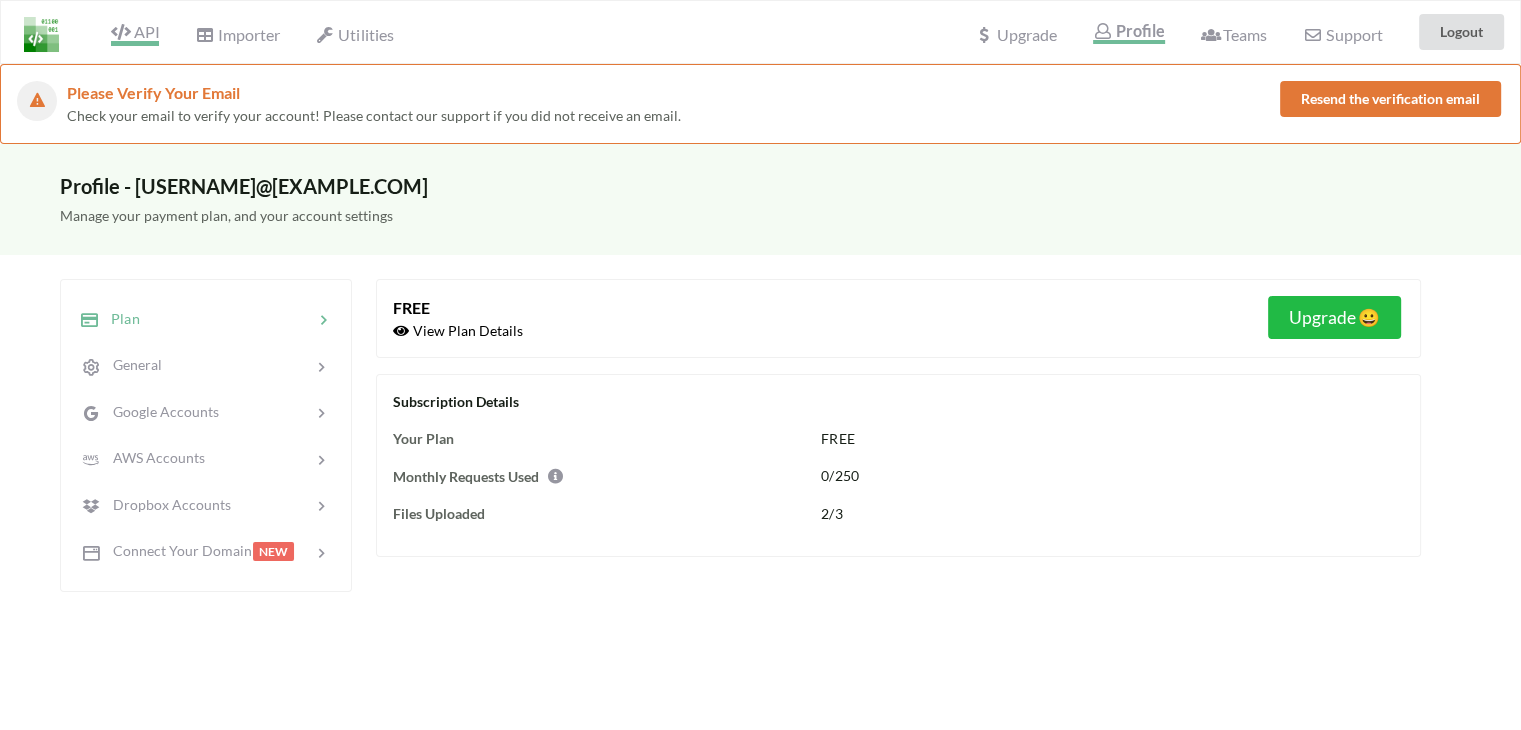 click on "API" at bounding box center (135, 34) 